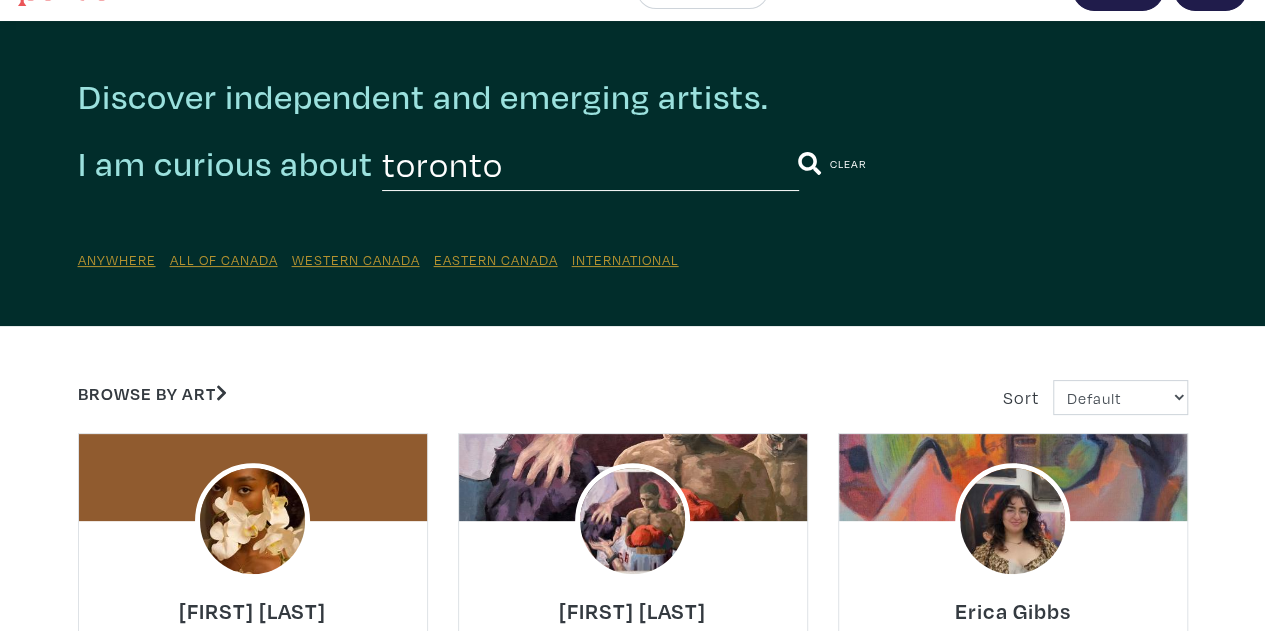 scroll, scrollTop: 0, scrollLeft: 0, axis: both 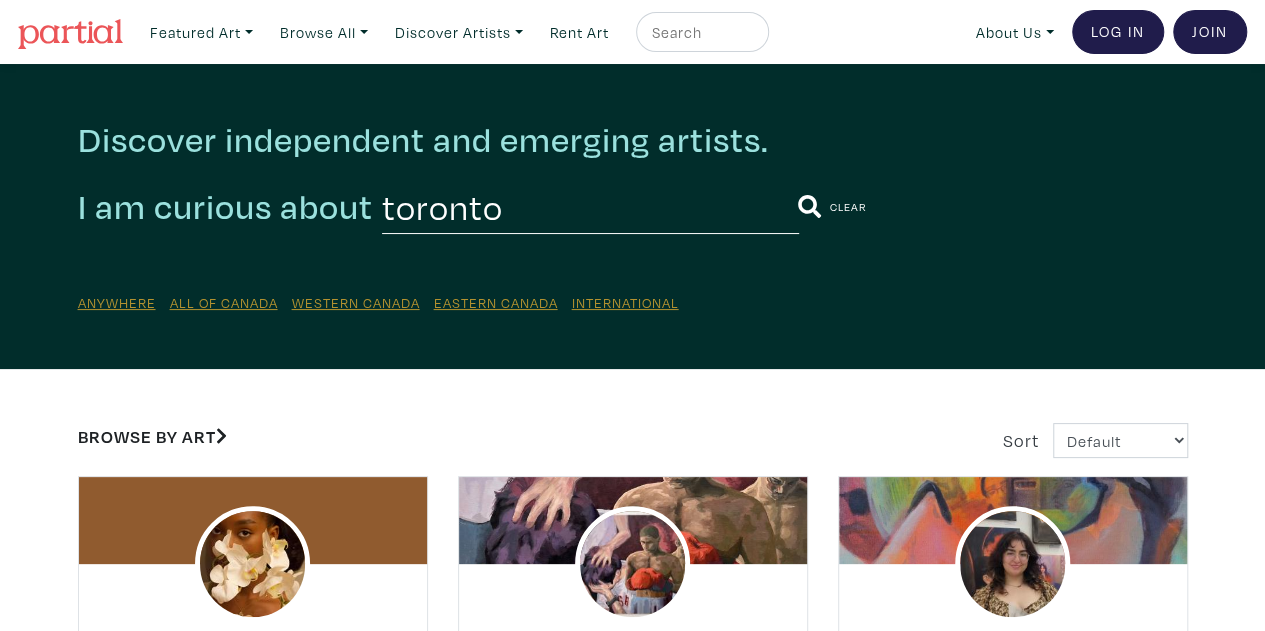 click on "Browse by Art" at bounding box center [152, 436] 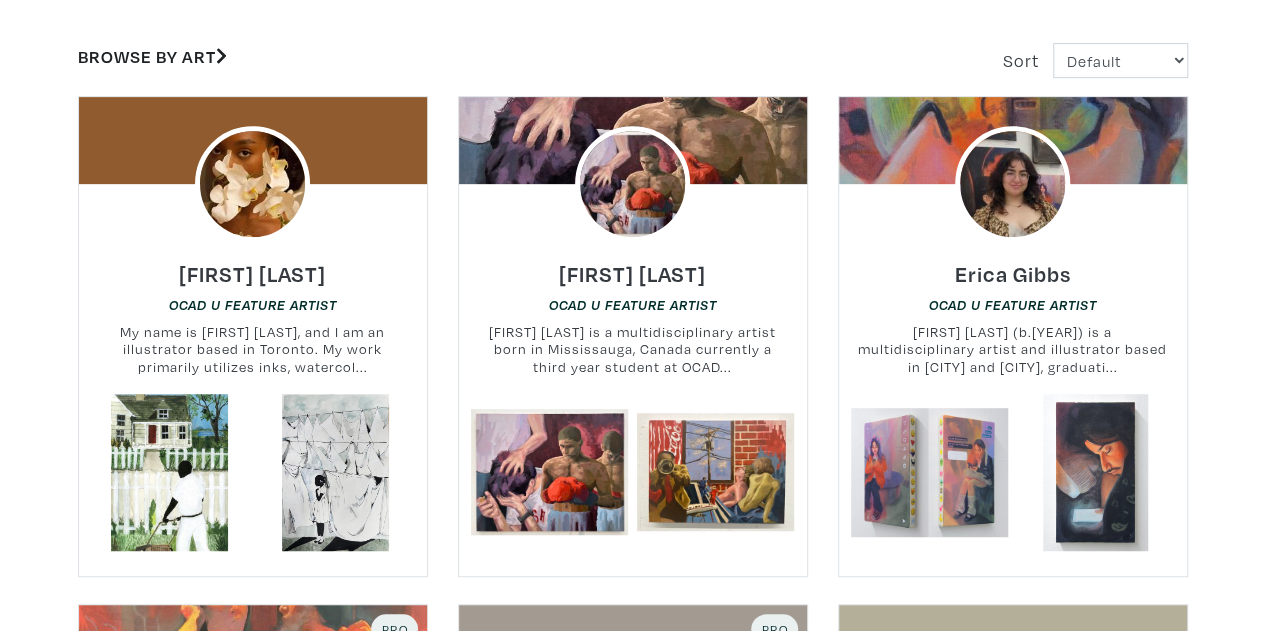 scroll, scrollTop: 400, scrollLeft: 0, axis: vertical 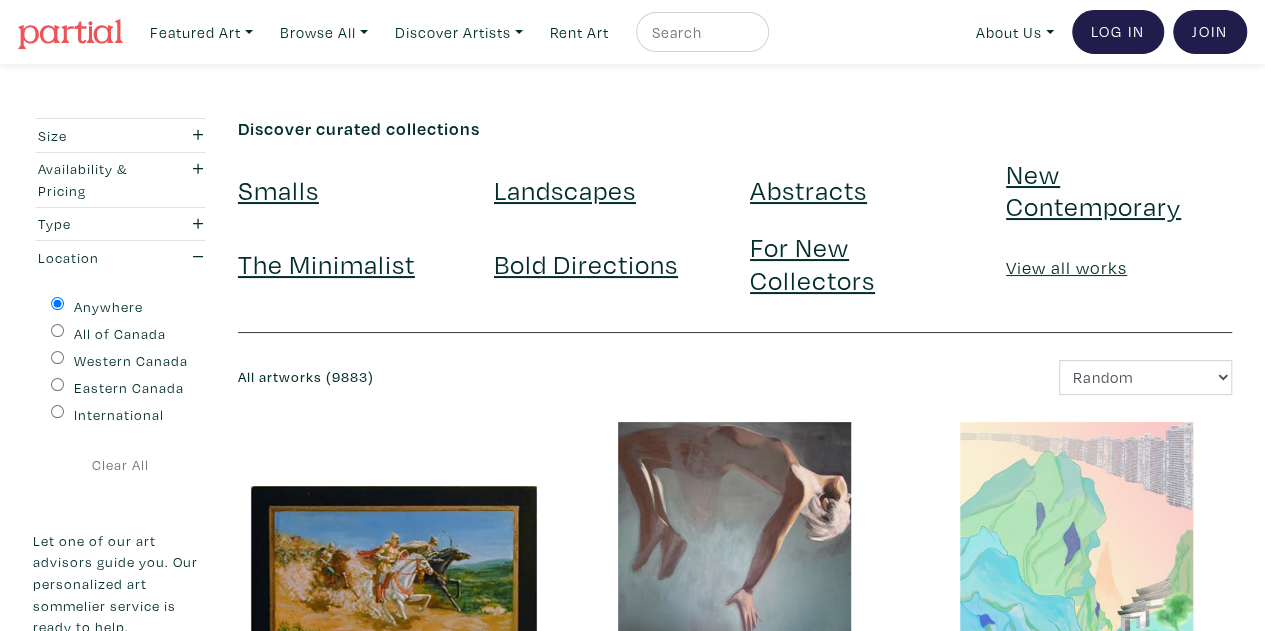 click on "Eastern Canada" at bounding box center [57, 384] 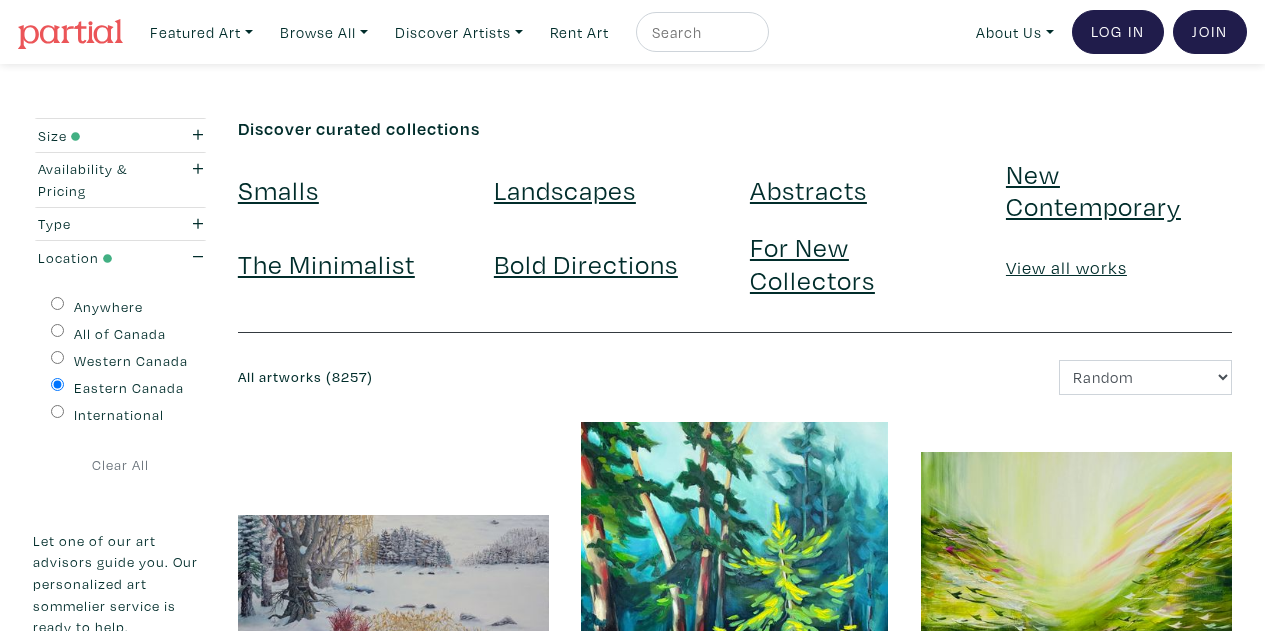 scroll, scrollTop: 0, scrollLeft: 0, axis: both 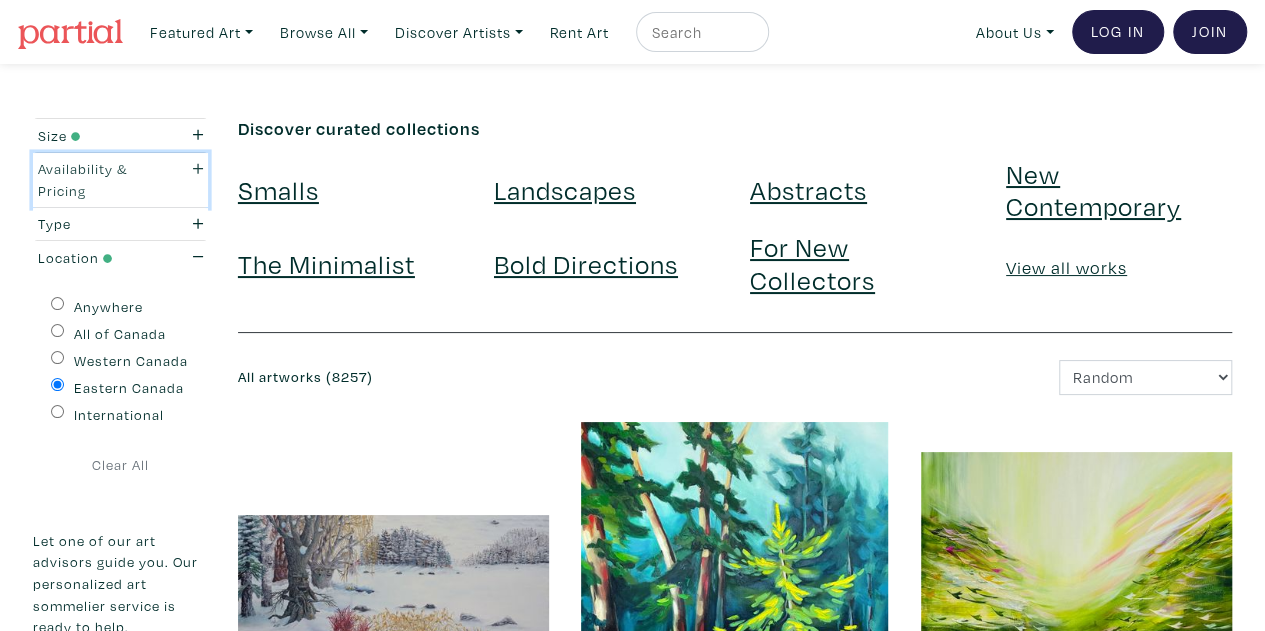 click 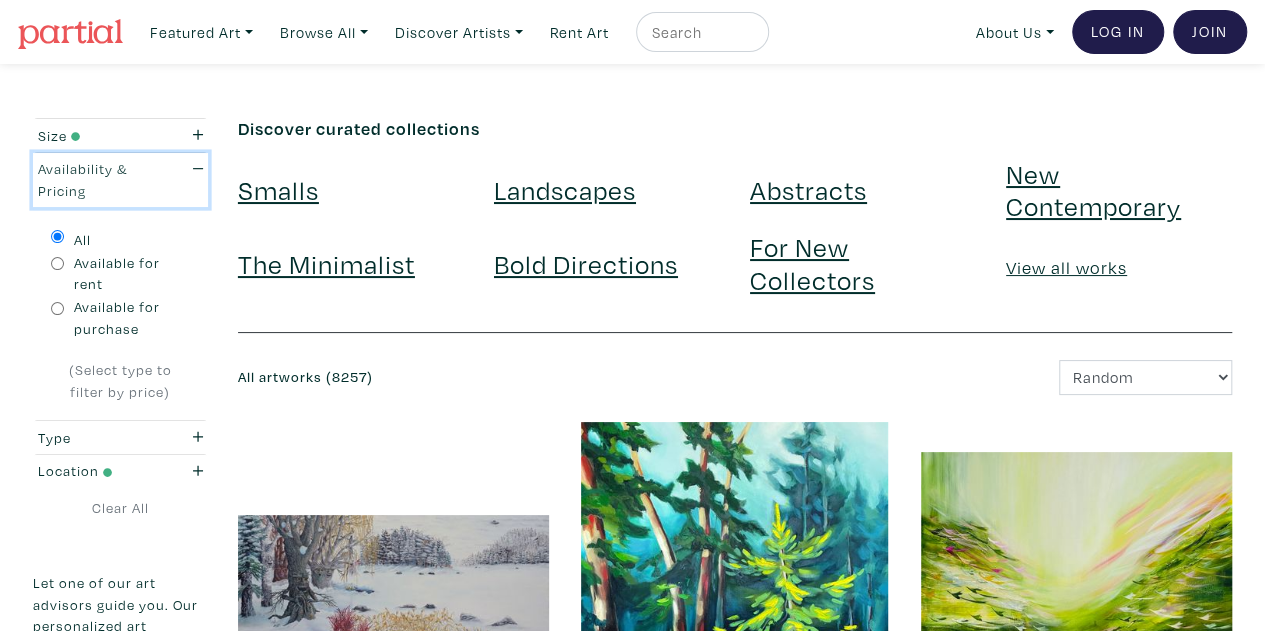 click 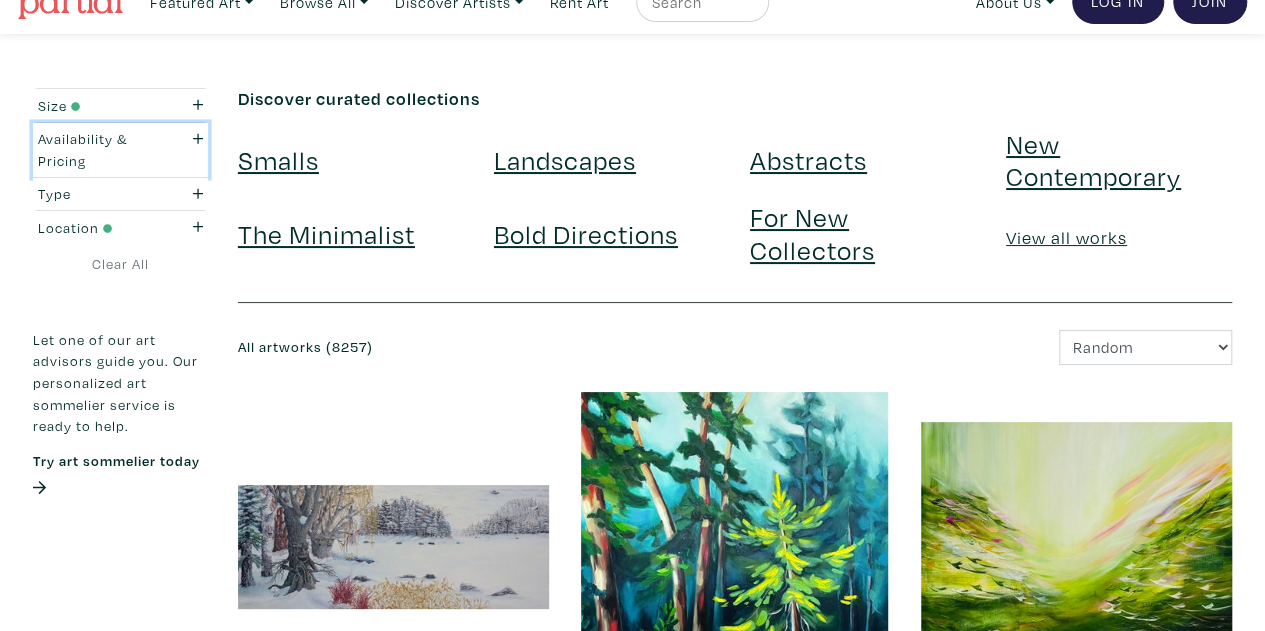 scroll, scrollTop: 0, scrollLeft: 0, axis: both 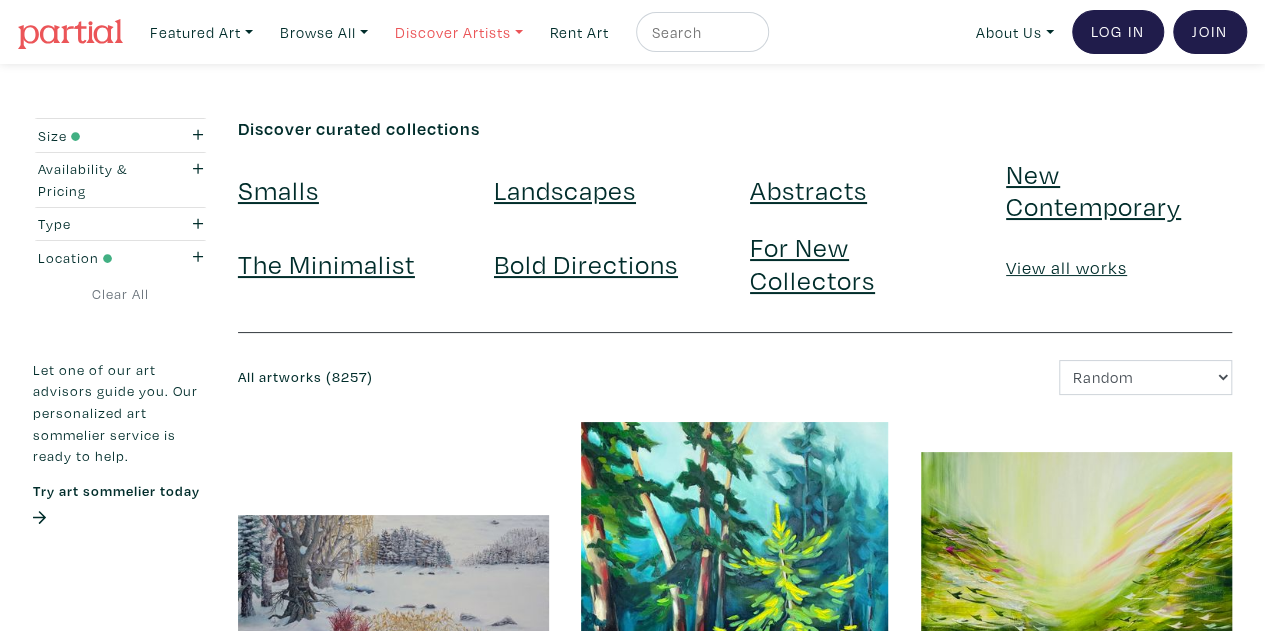 click on "Discover Artists" at bounding box center (201, 32) 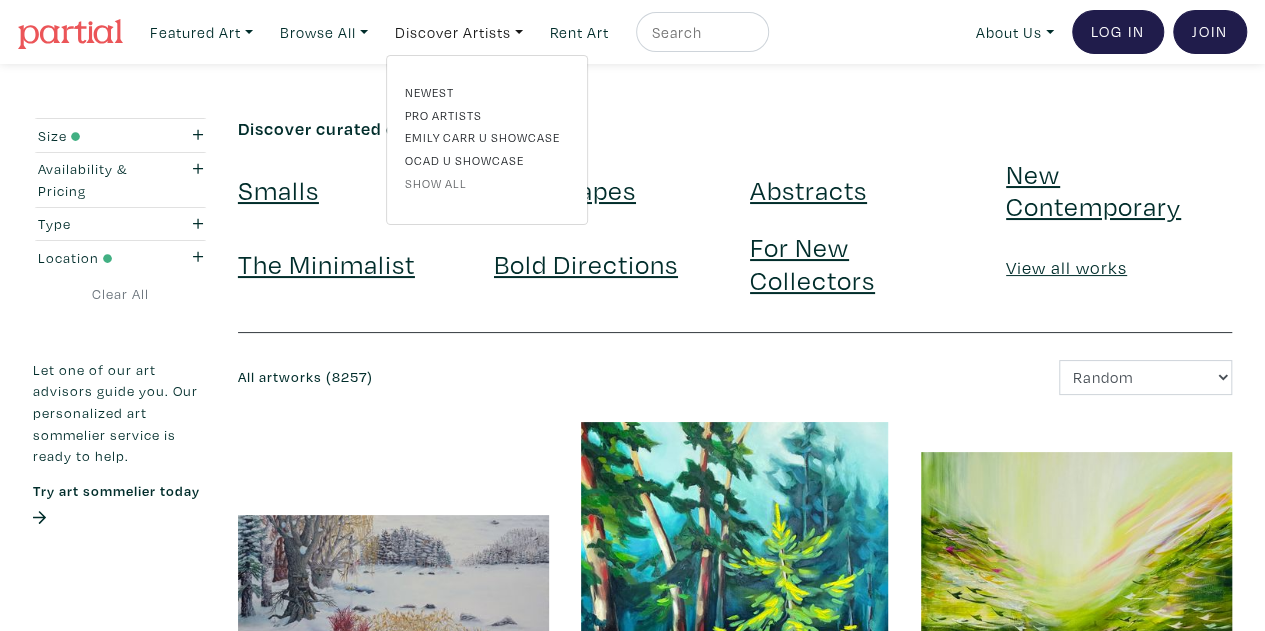 click on "Show all" at bounding box center [487, 183] 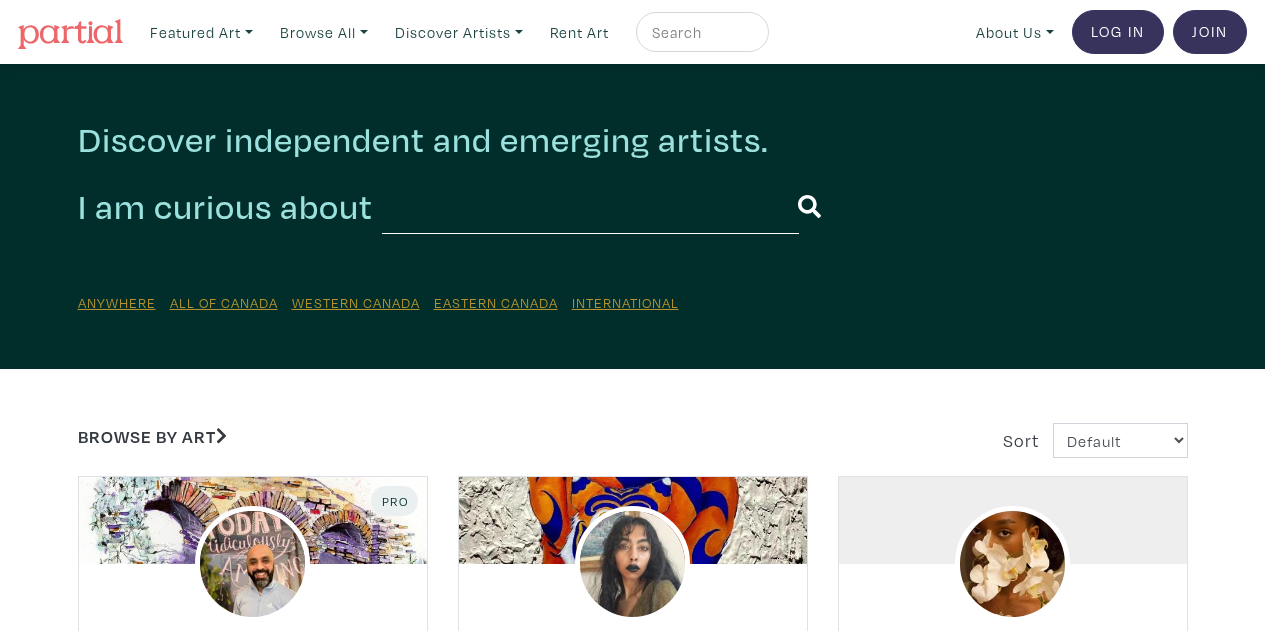 scroll, scrollTop: 0, scrollLeft: 0, axis: both 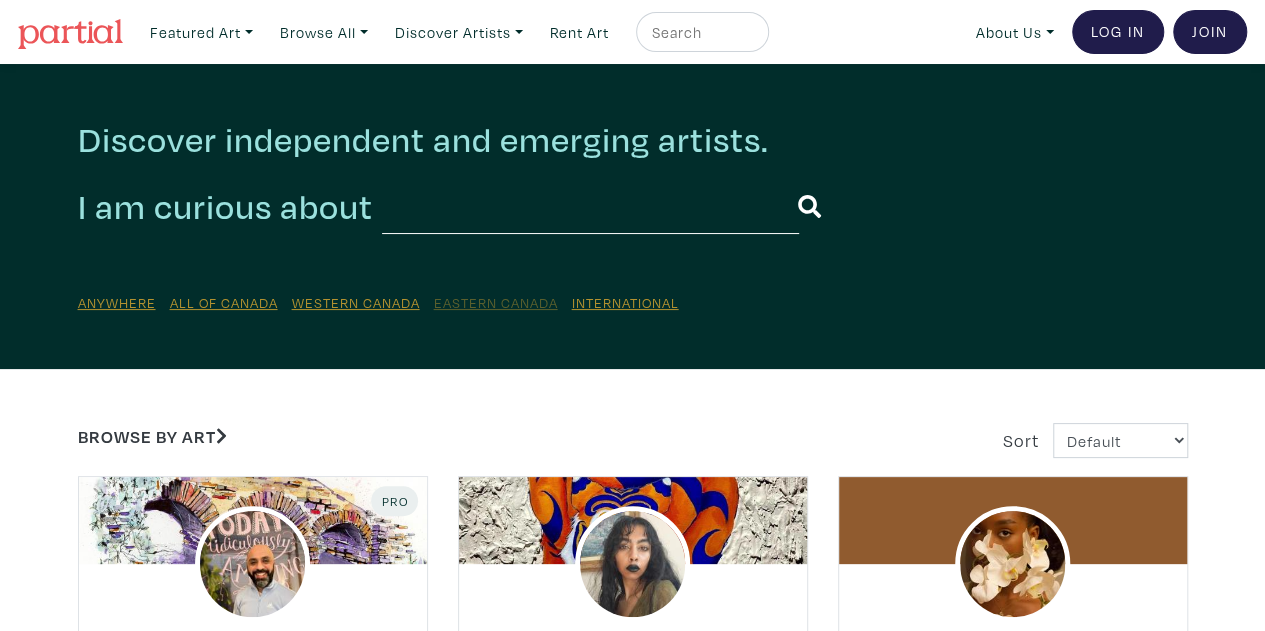 click on "Eastern Canada" at bounding box center [496, 302] 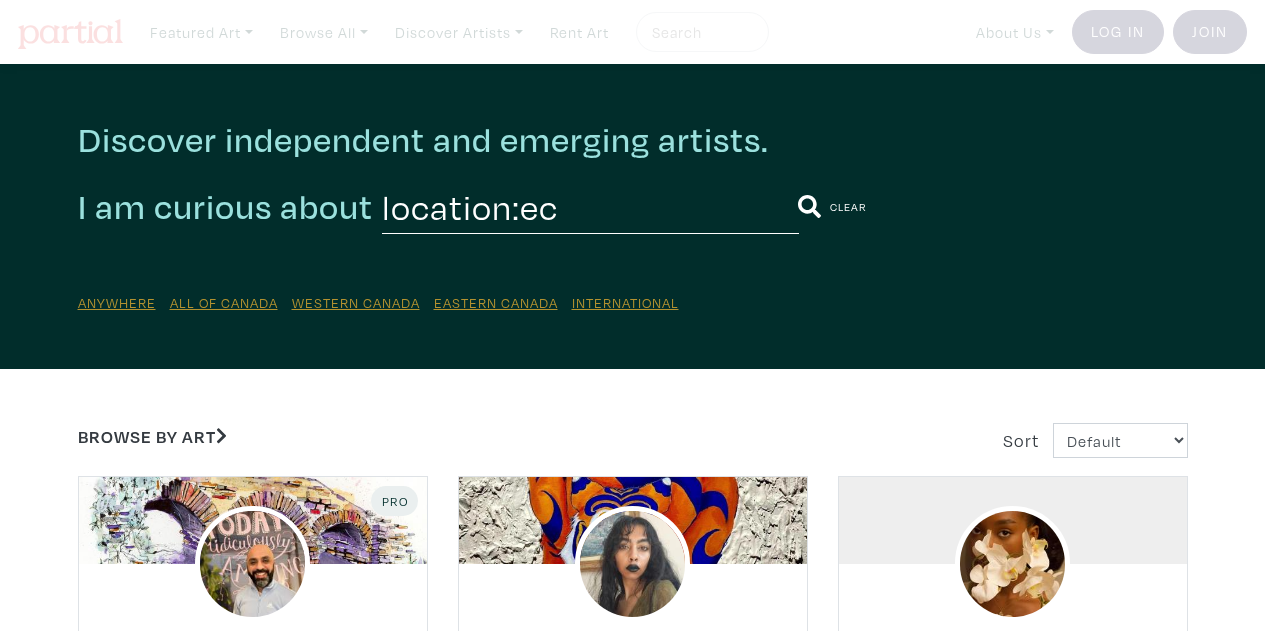 scroll, scrollTop: 0, scrollLeft: 0, axis: both 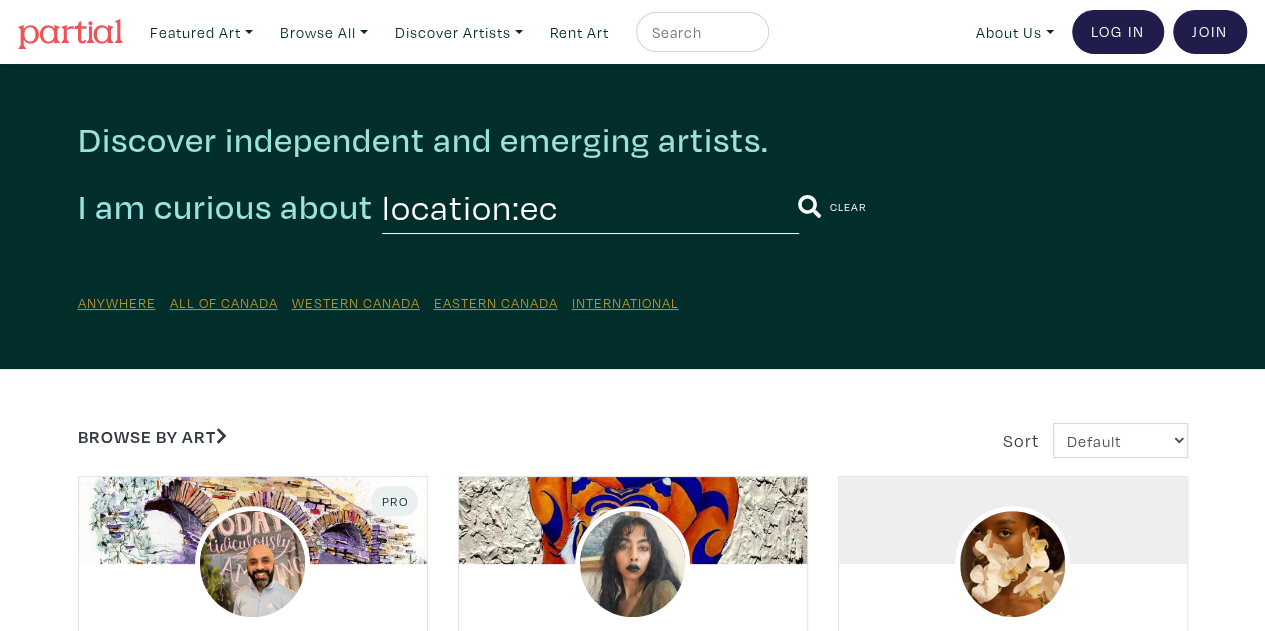 click on "location:ec" at bounding box center (590, 206) 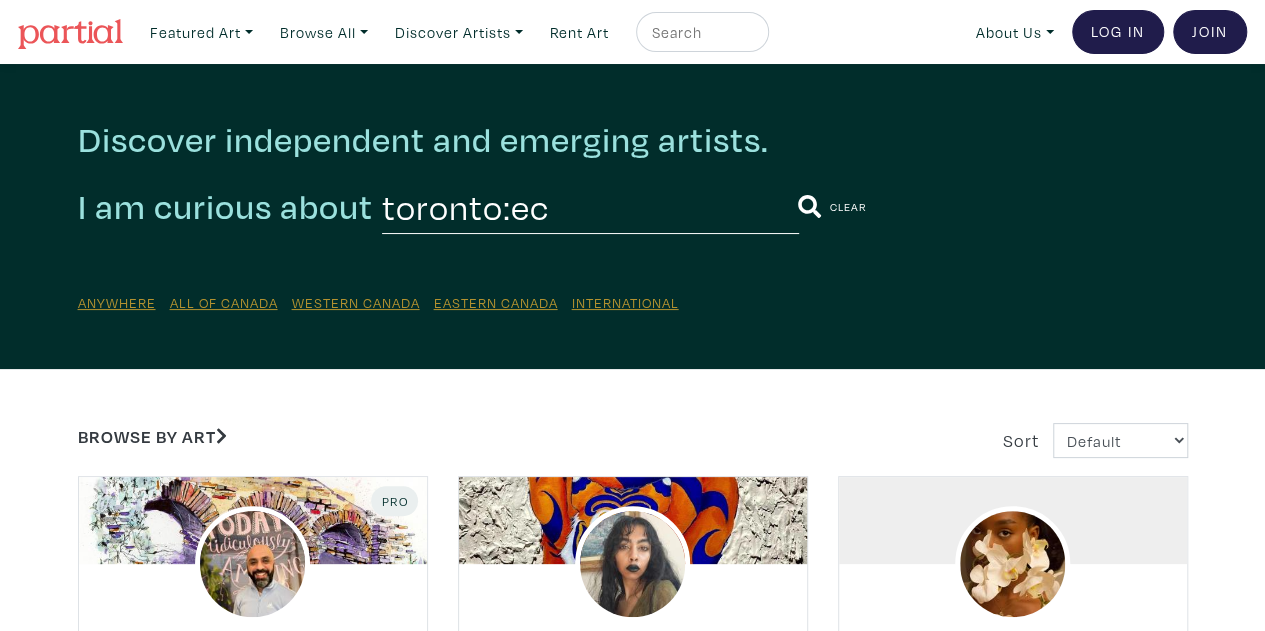 type on "toronto:ec" 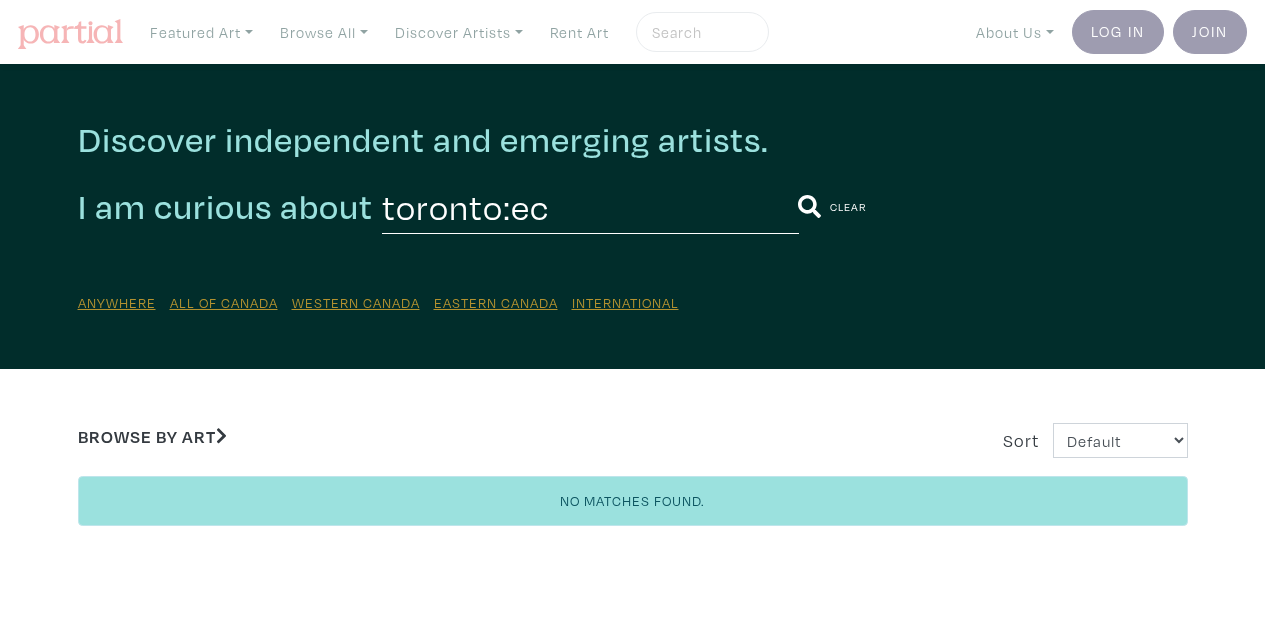 scroll, scrollTop: 0, scrollLeft: 0, axis: both 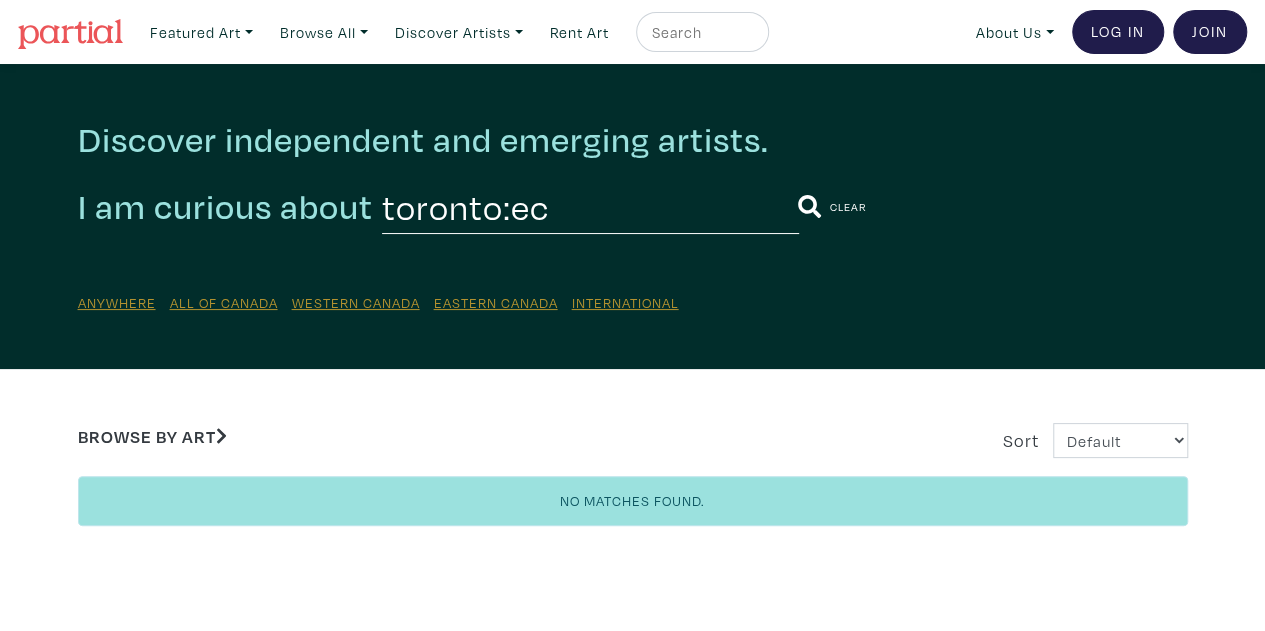 drag, startPoint x: 506, startPoint y: 209, endPoint x: 640, endPoint y: 212, distance: 134.03358 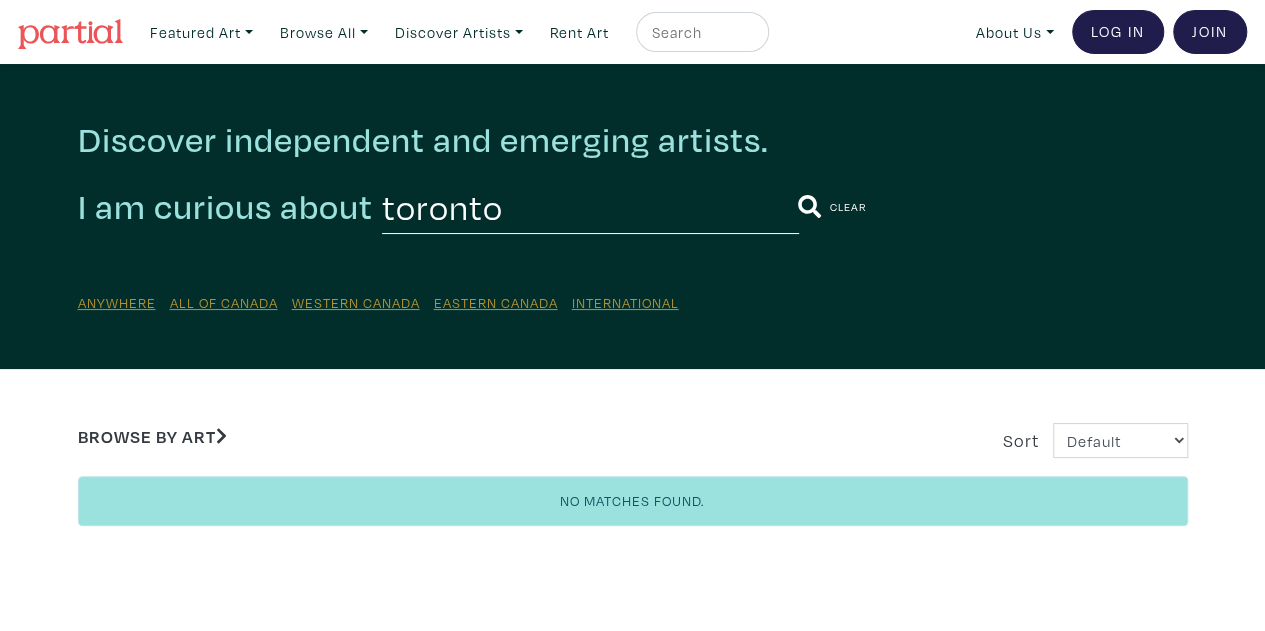 type on "toronto" 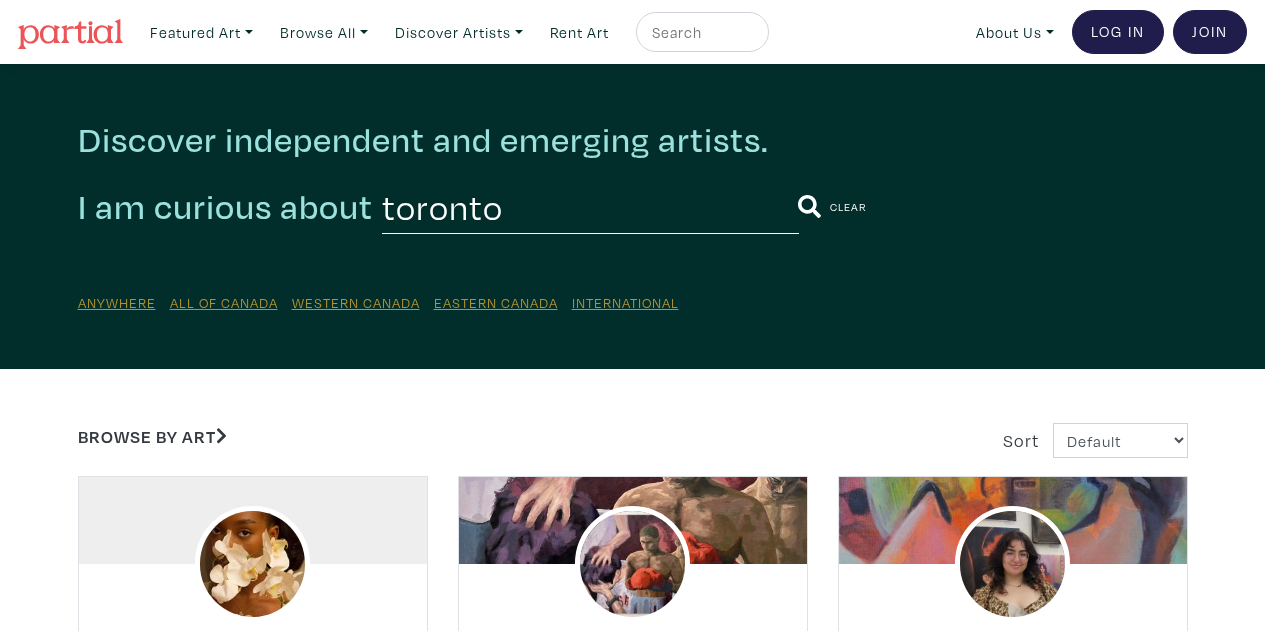 scroll, scrollTop: 300, scrollLeft: 0, axis: vertical 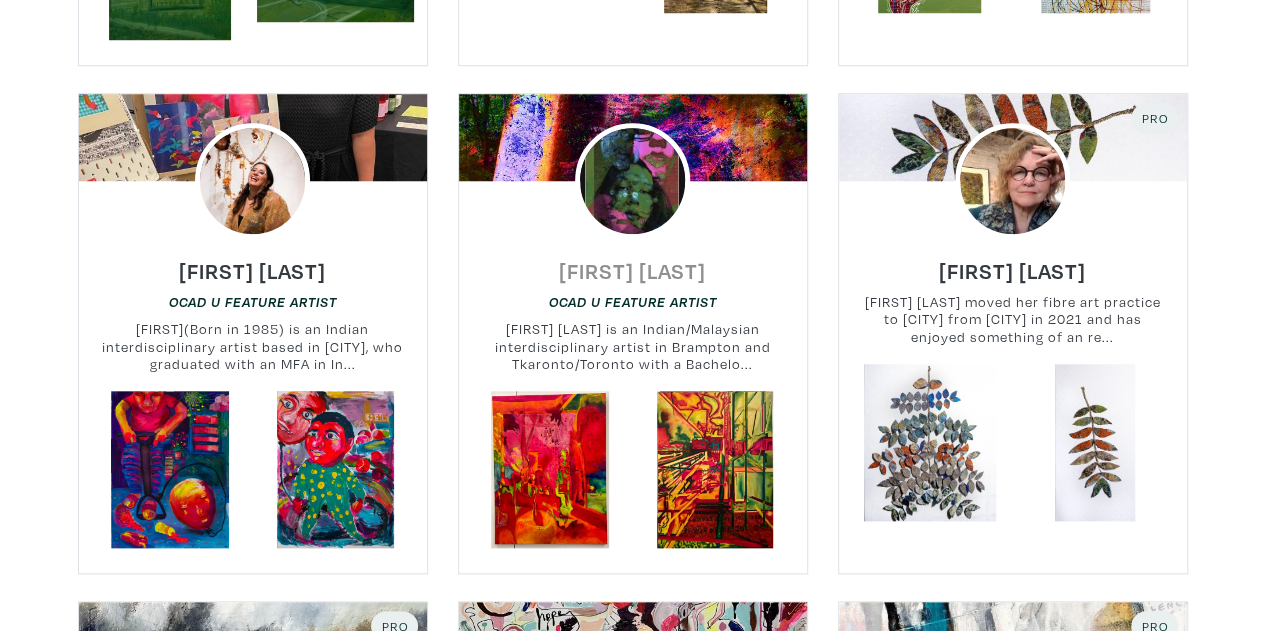 drag, startPoint x: 628, startPoint y: 288, endPoint x: 652, endPoint y: 267, distance: 31.890438 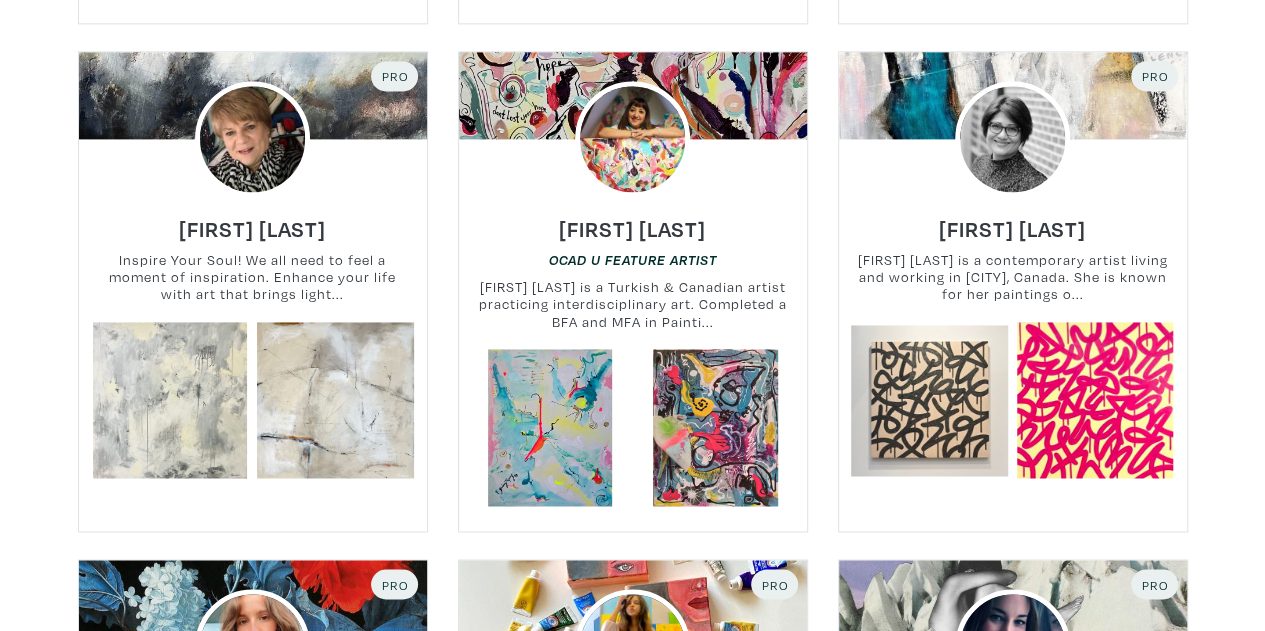 scroll, scrollTop: 9000, scrollLeft: 0, axis: vertical 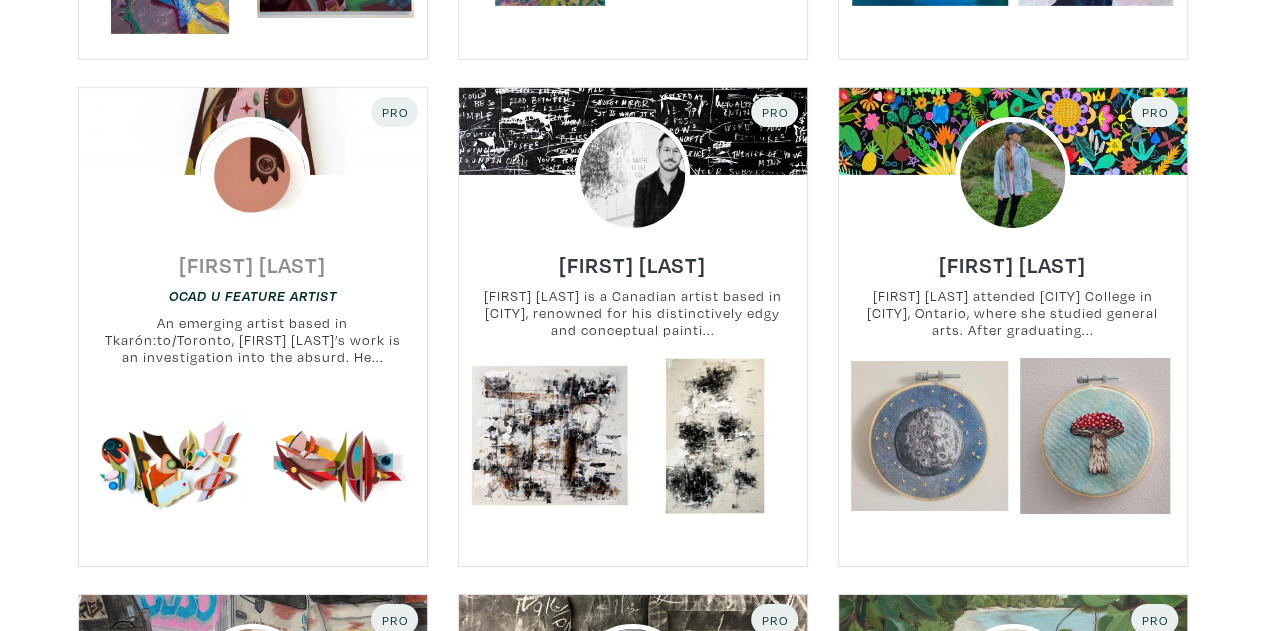 drag, startPoint x: 650, startPoint y: 265, endPoint x: 237, endPoint y: 249, distance: 413.3098 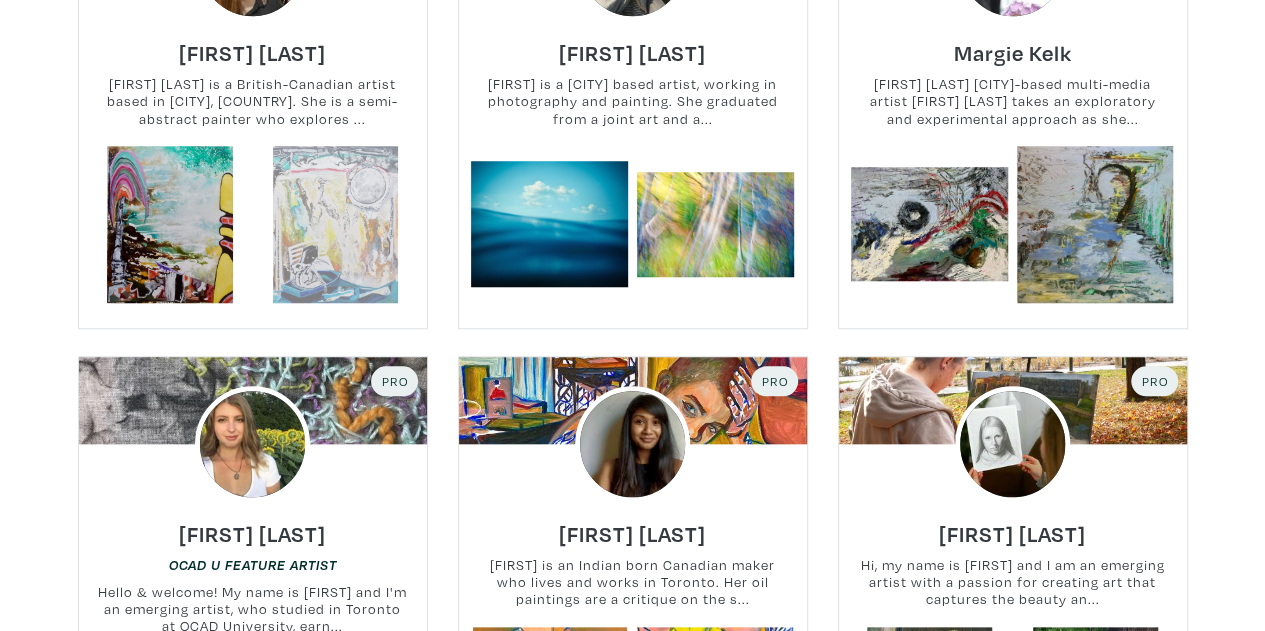 scroll, scrollTop: 23700, scrollLeft: 0, axis: vertical 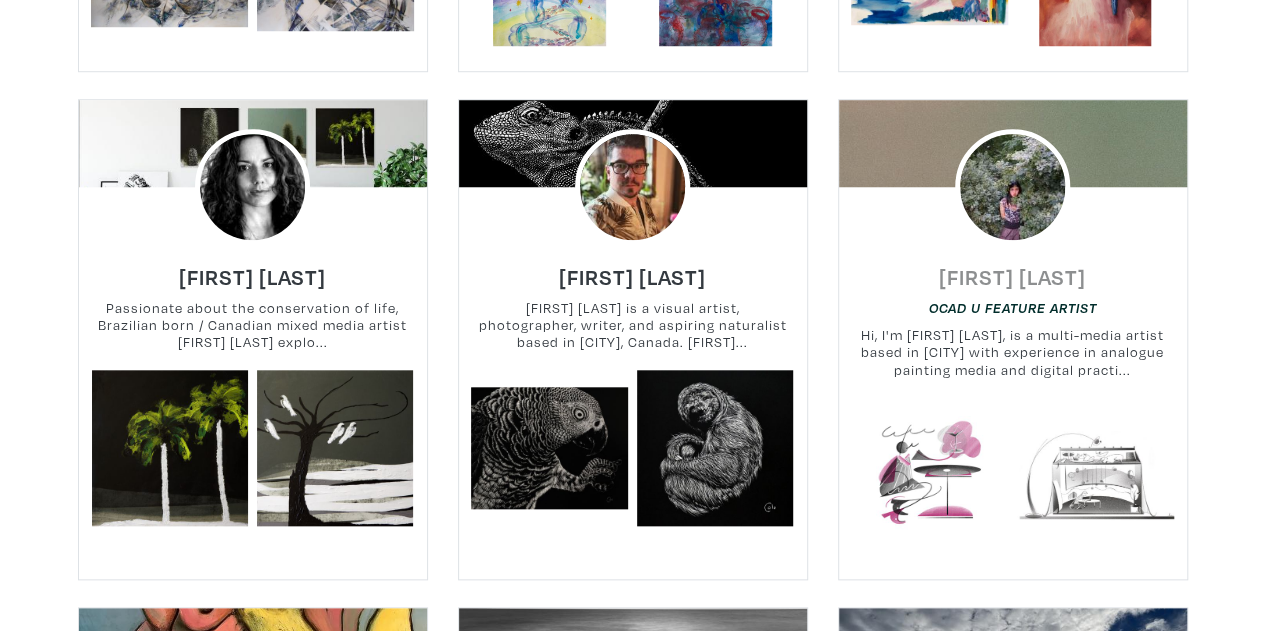 click on "Hiu  Lam" at bounding box center (1012, 276) 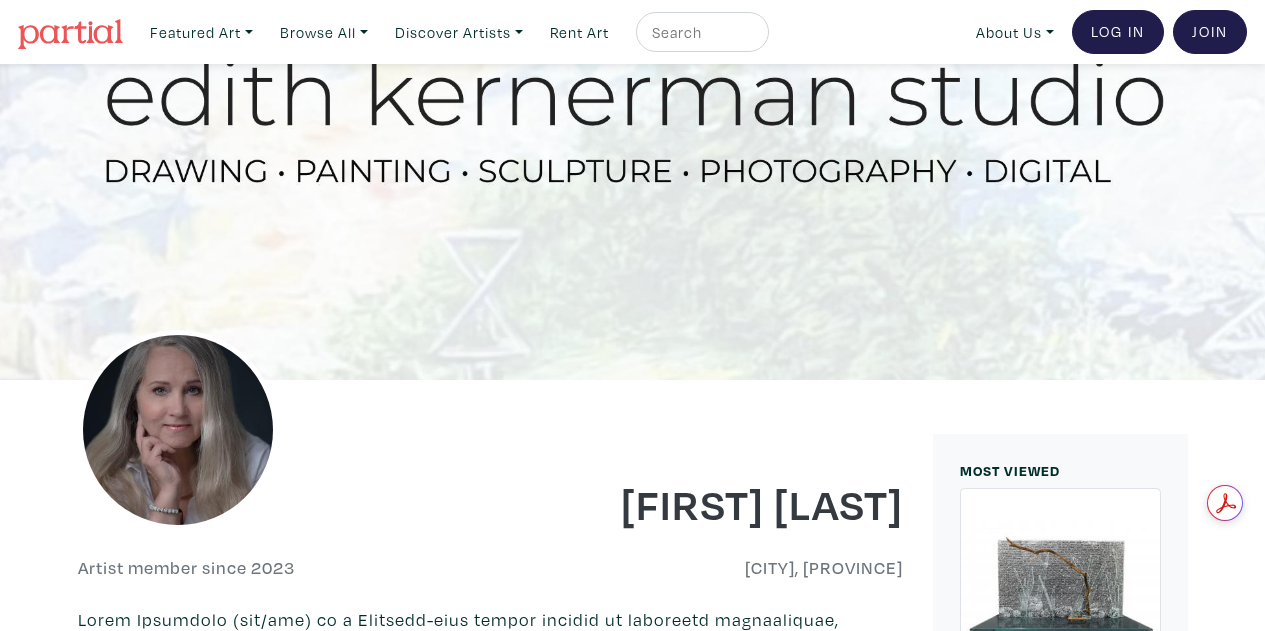 scroll, scrollTop: 0, scrollLeft: 0, axis: both 